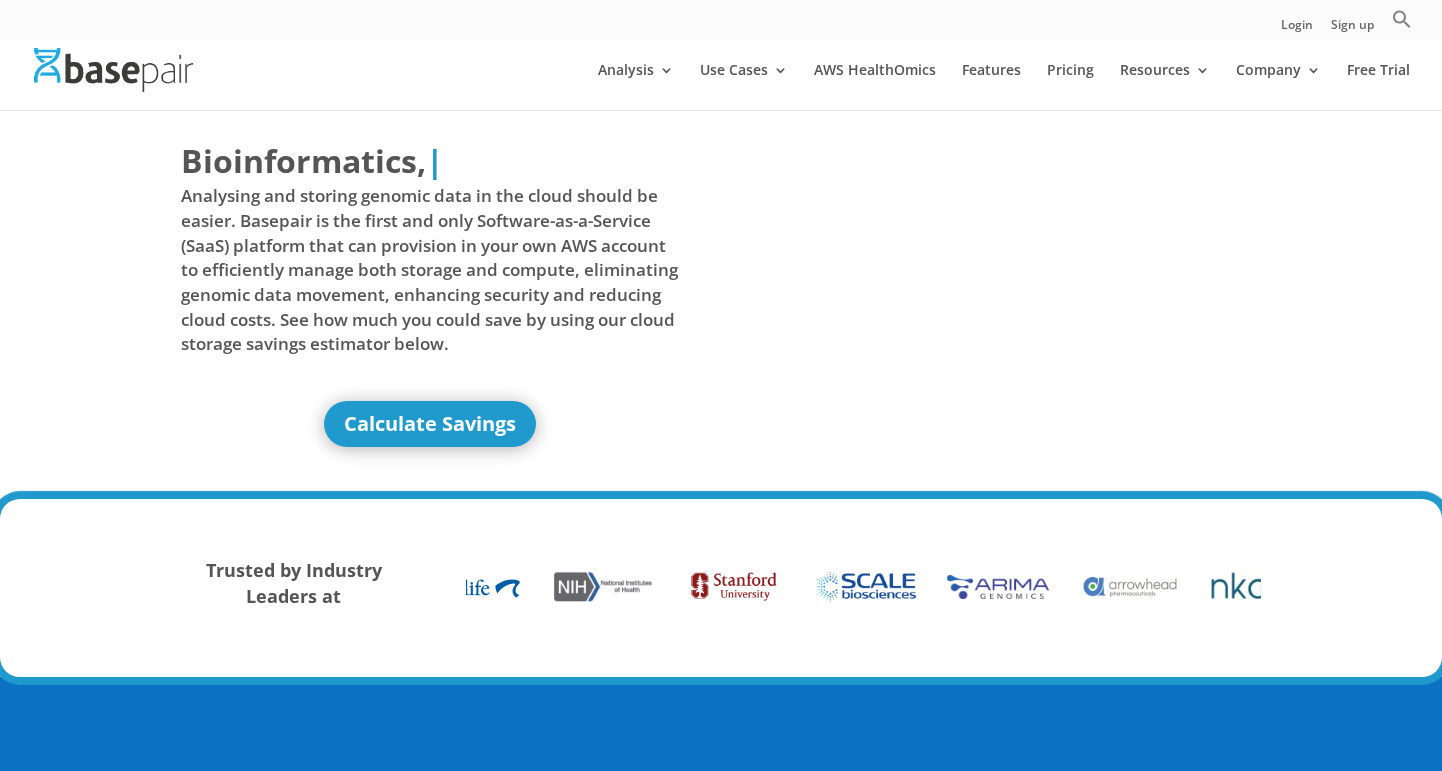 scroll, scrollTop: 0, scrollLeft: 0, axis: both 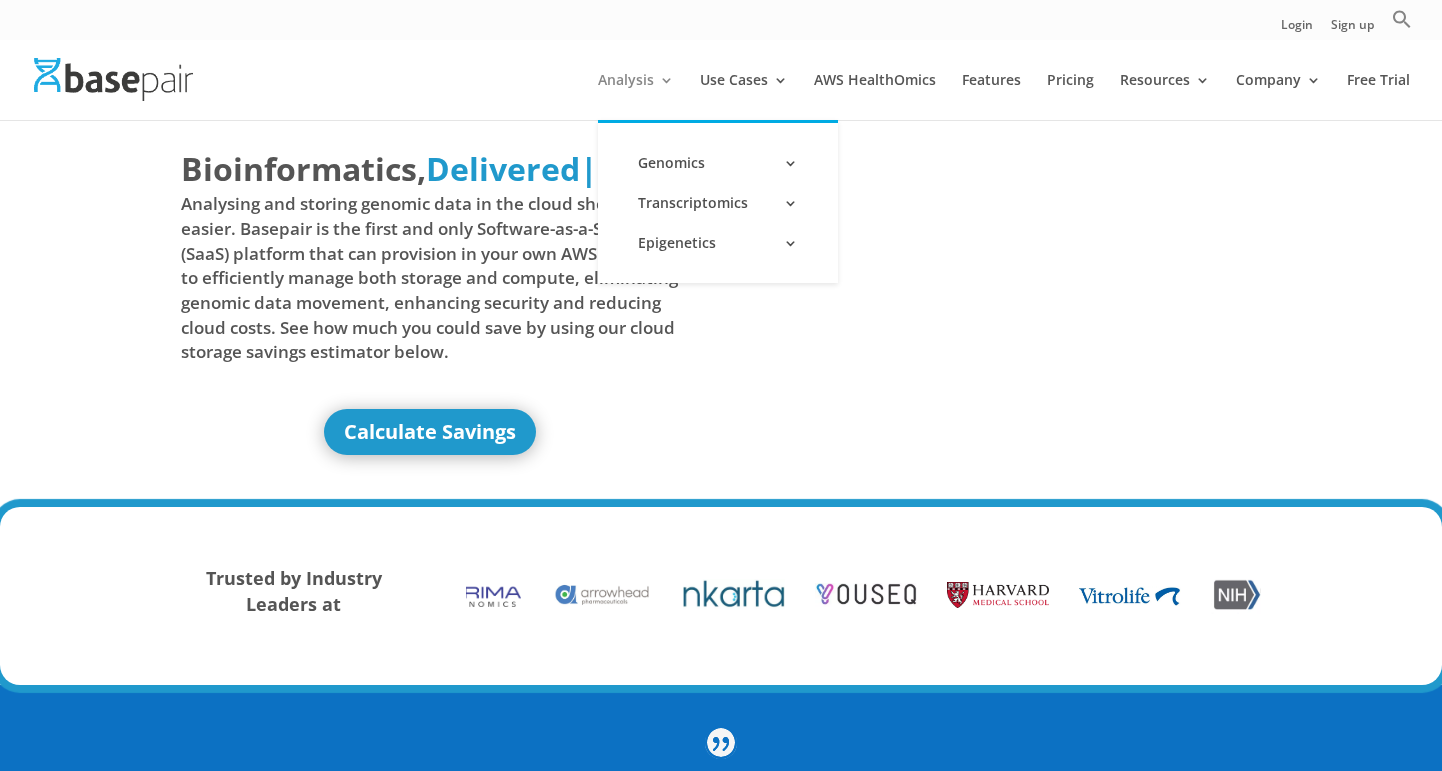 click on "Analysis" at bounding box center (636, 96) 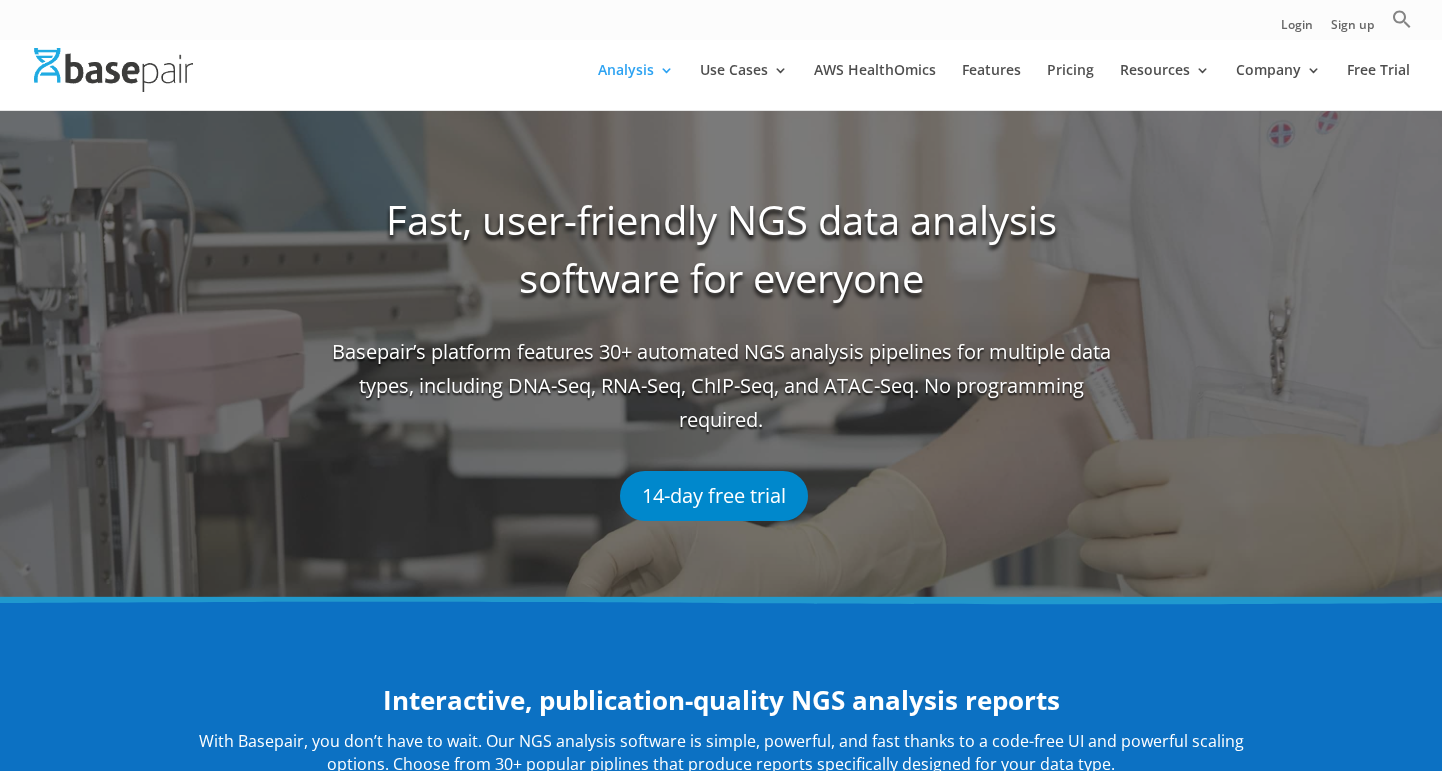 scroll, scrollTop: 0, scrollLeft: 0, axis: both 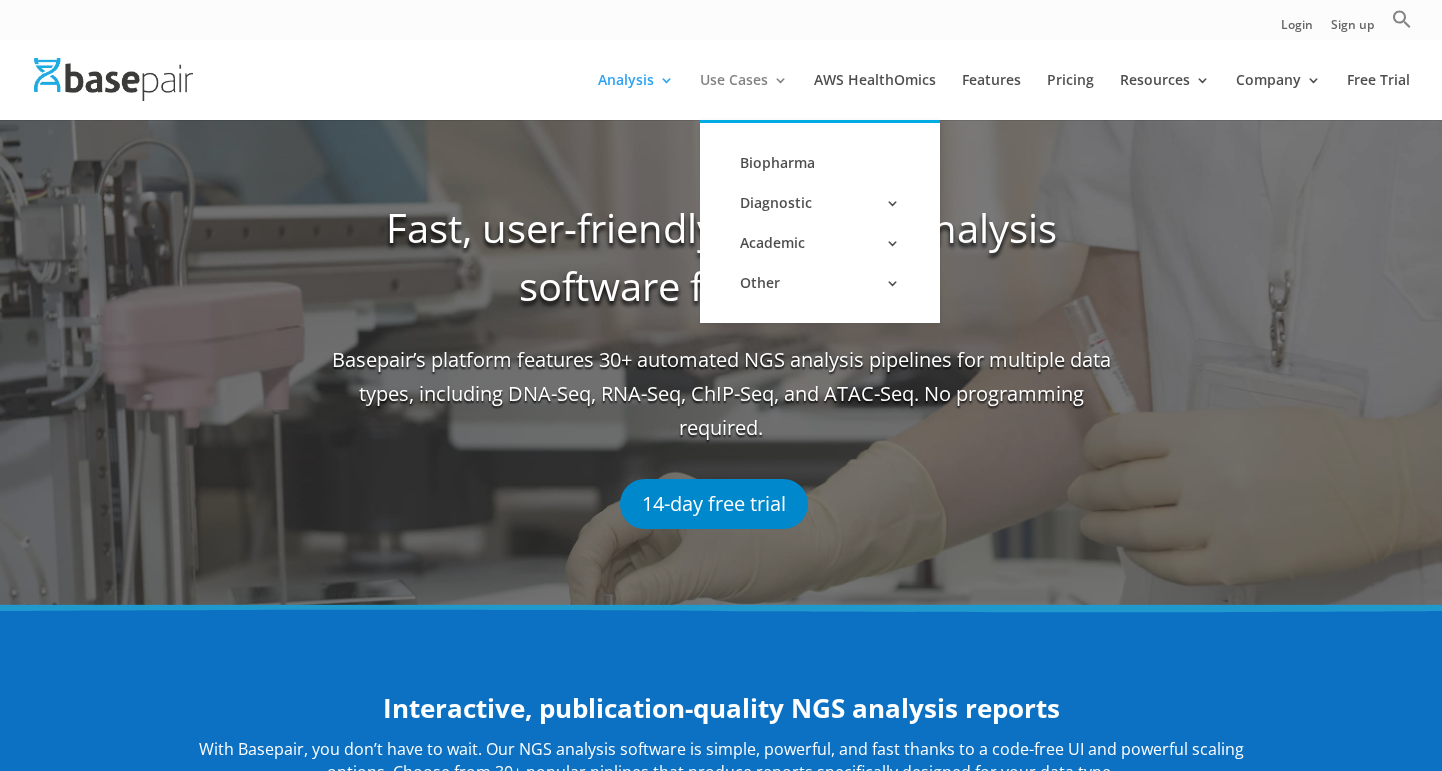 click on "Use Cases" at bounding box center [744, 96] 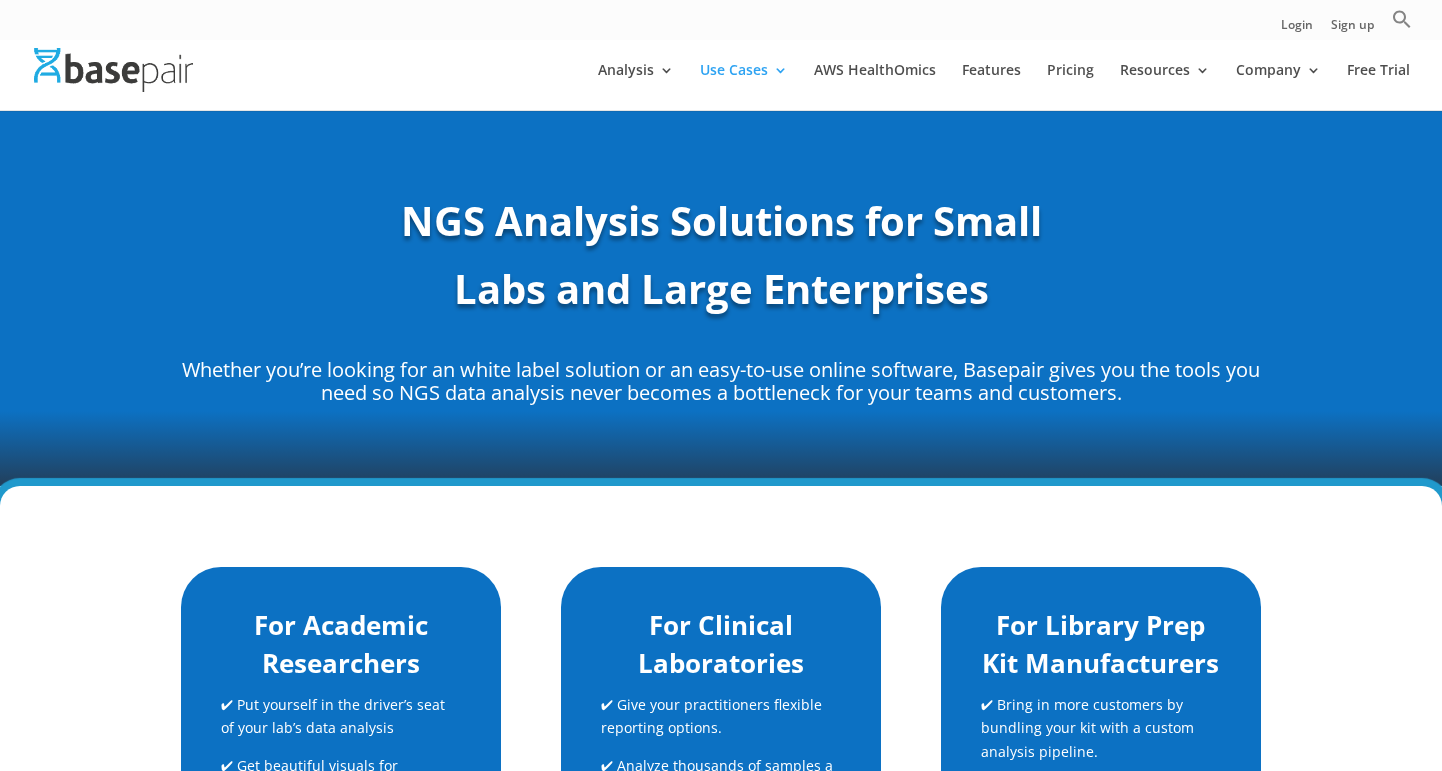 scroll, scrollTop: 0, scrollLeft: 0, axis: both 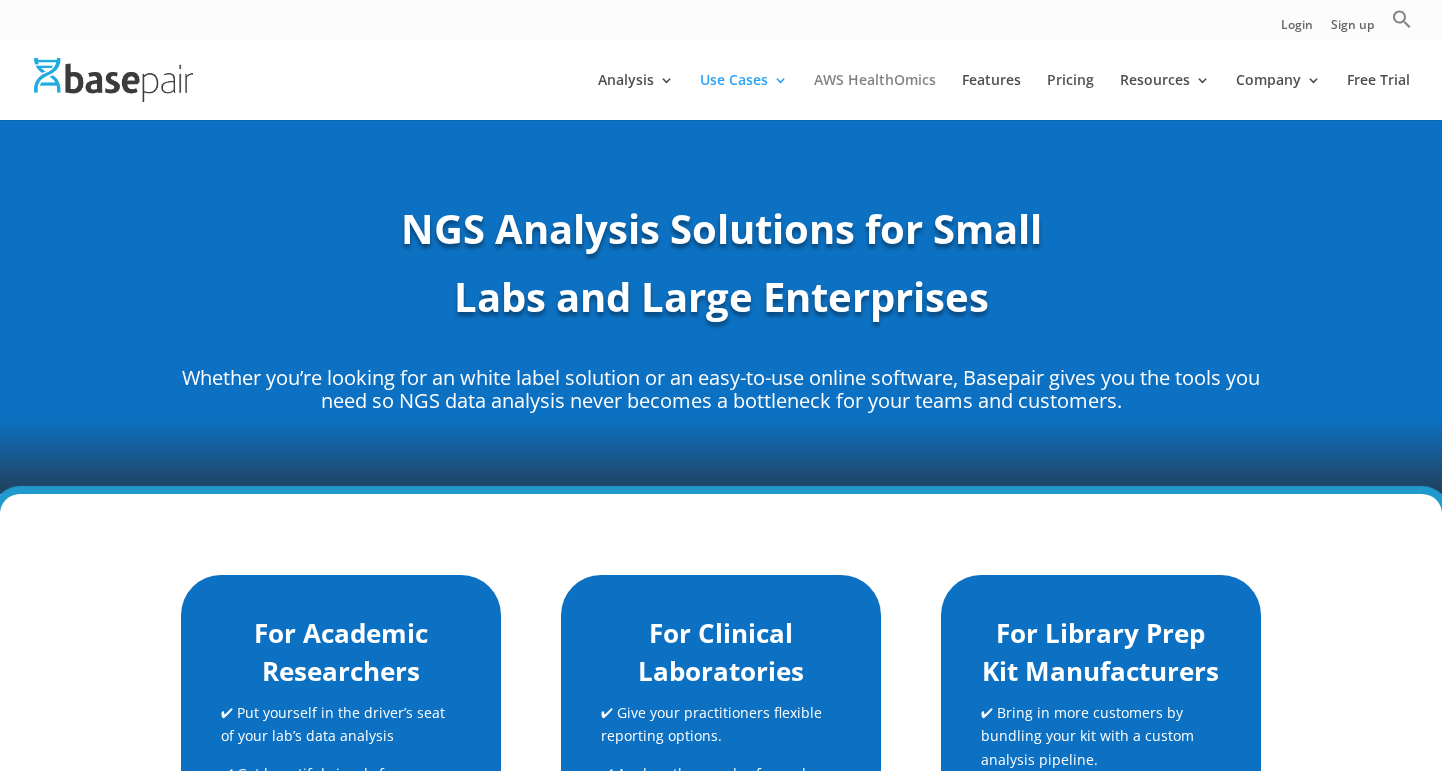 click on "AWS HealthOmics" at bounding box center [875, 96] 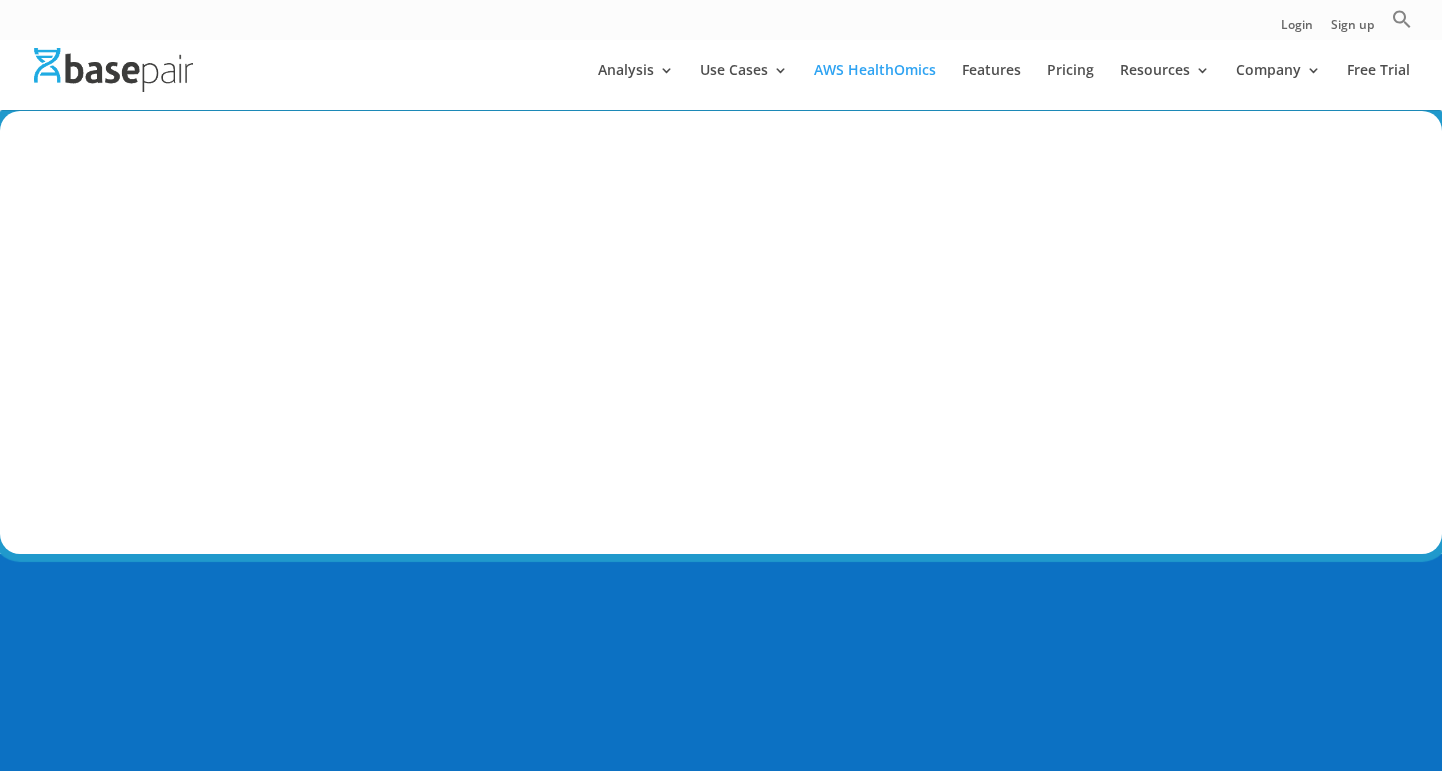 scroll, scrollTop: 0, scrollLeft: 0, axis: both 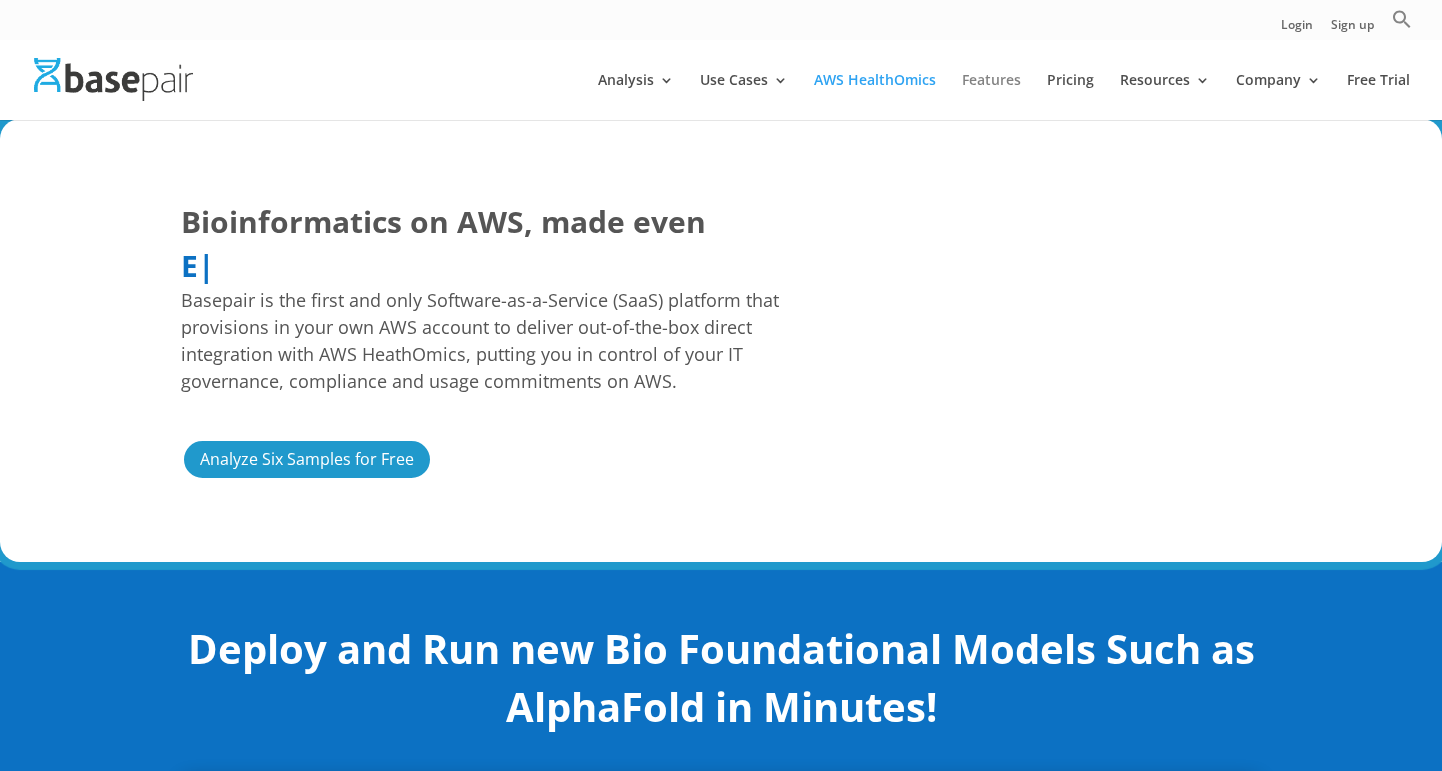 click on "Features" at bounding box center [991, 96] 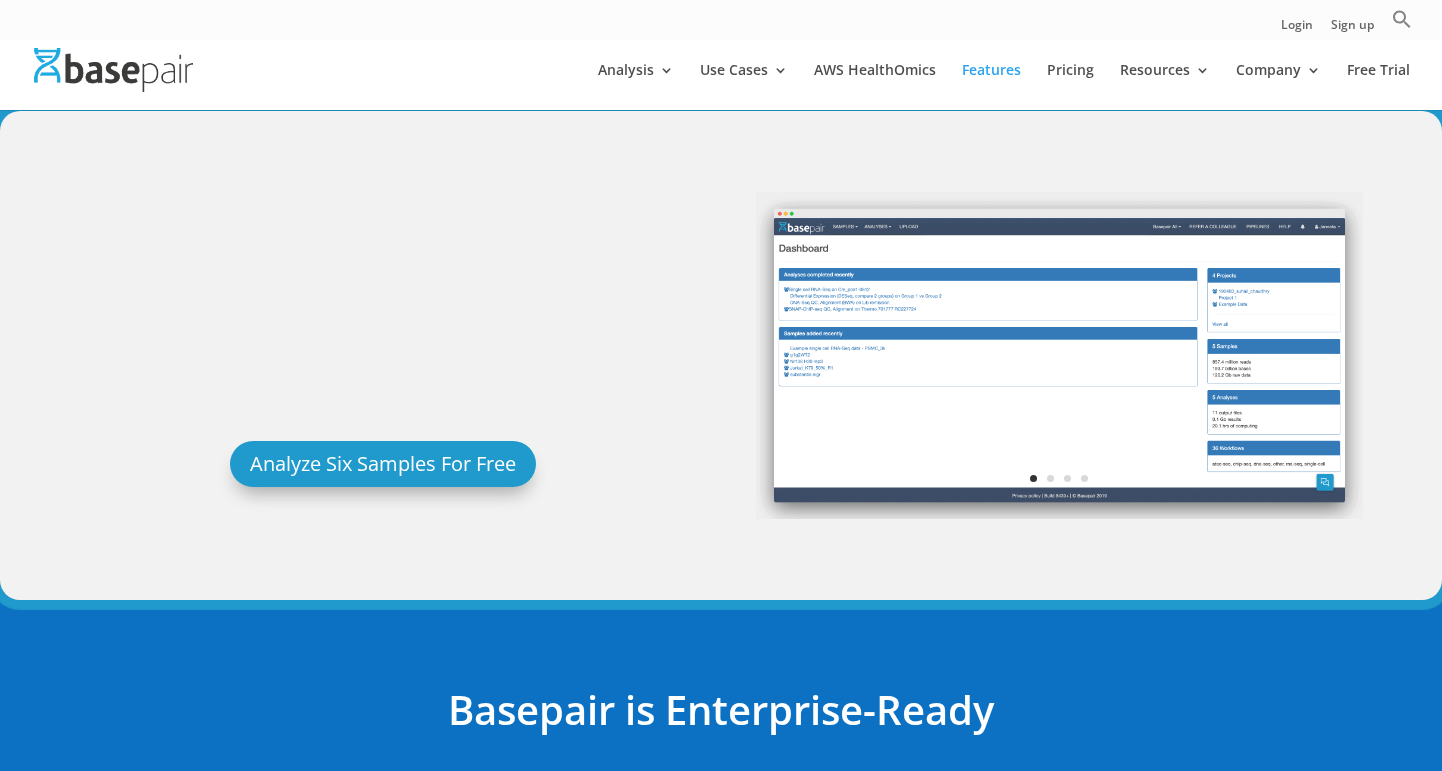 scroll, scrollTop: 0, scrollLeft: 0, axis: both 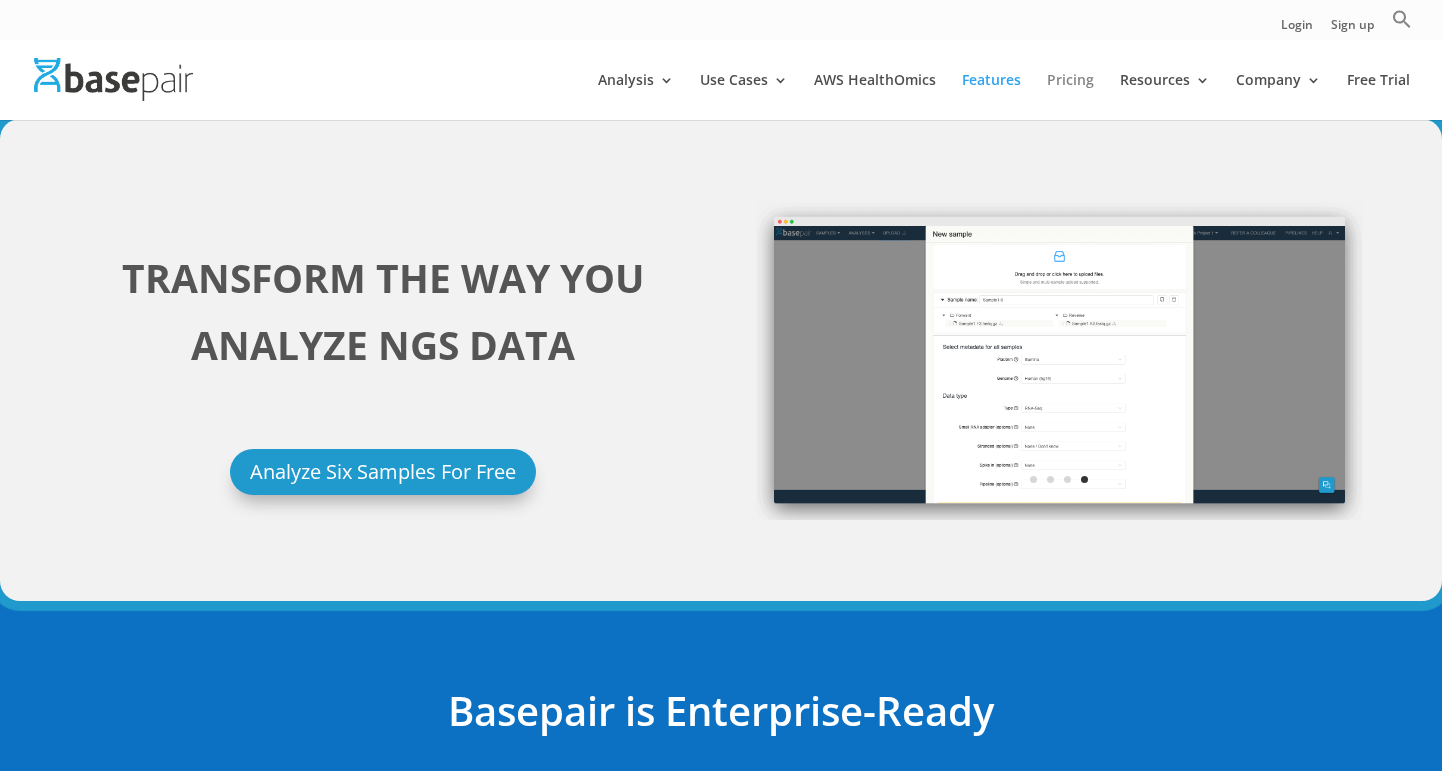 click on "Pricing" at bounding box center (1070, 96) 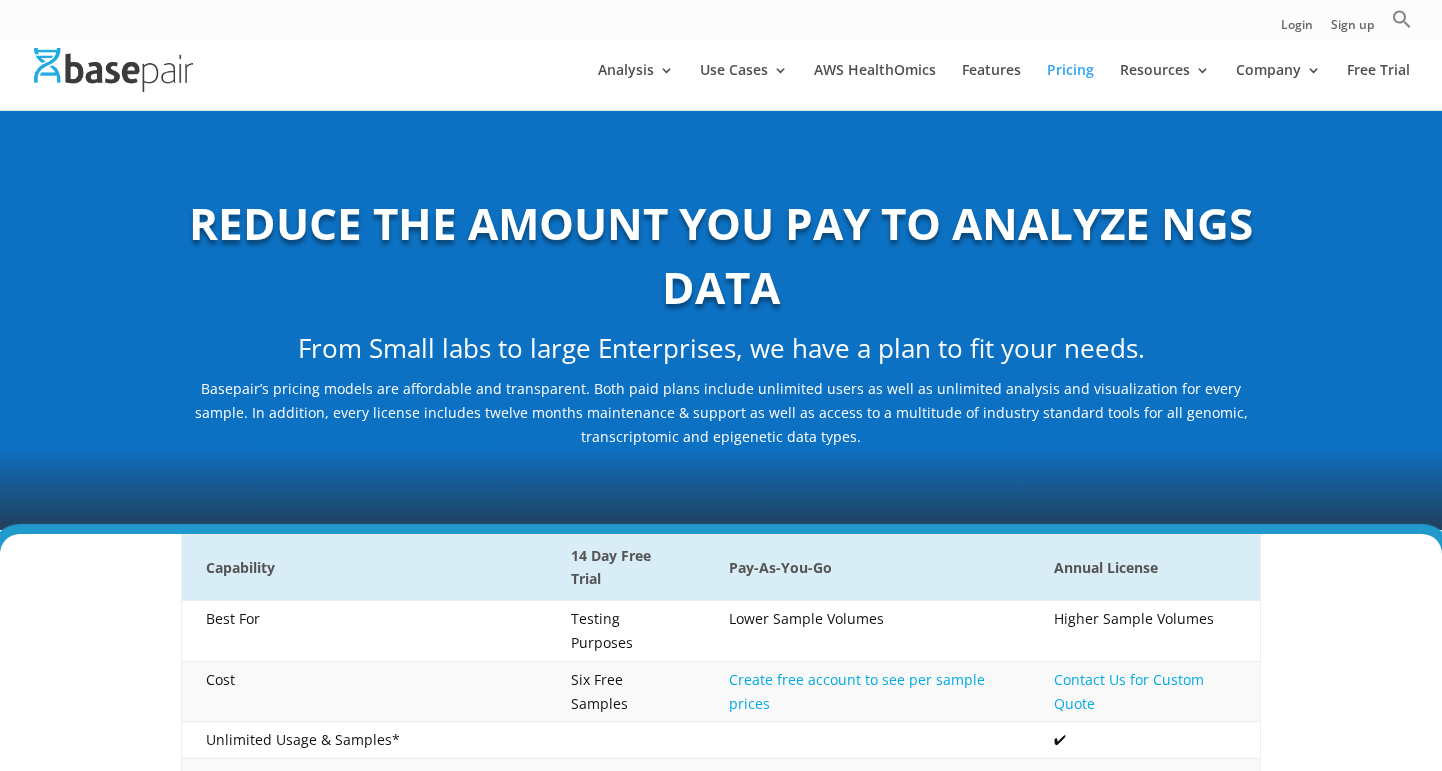 scroll, scrollTop: 0, scrollLeft: 0, axis: both 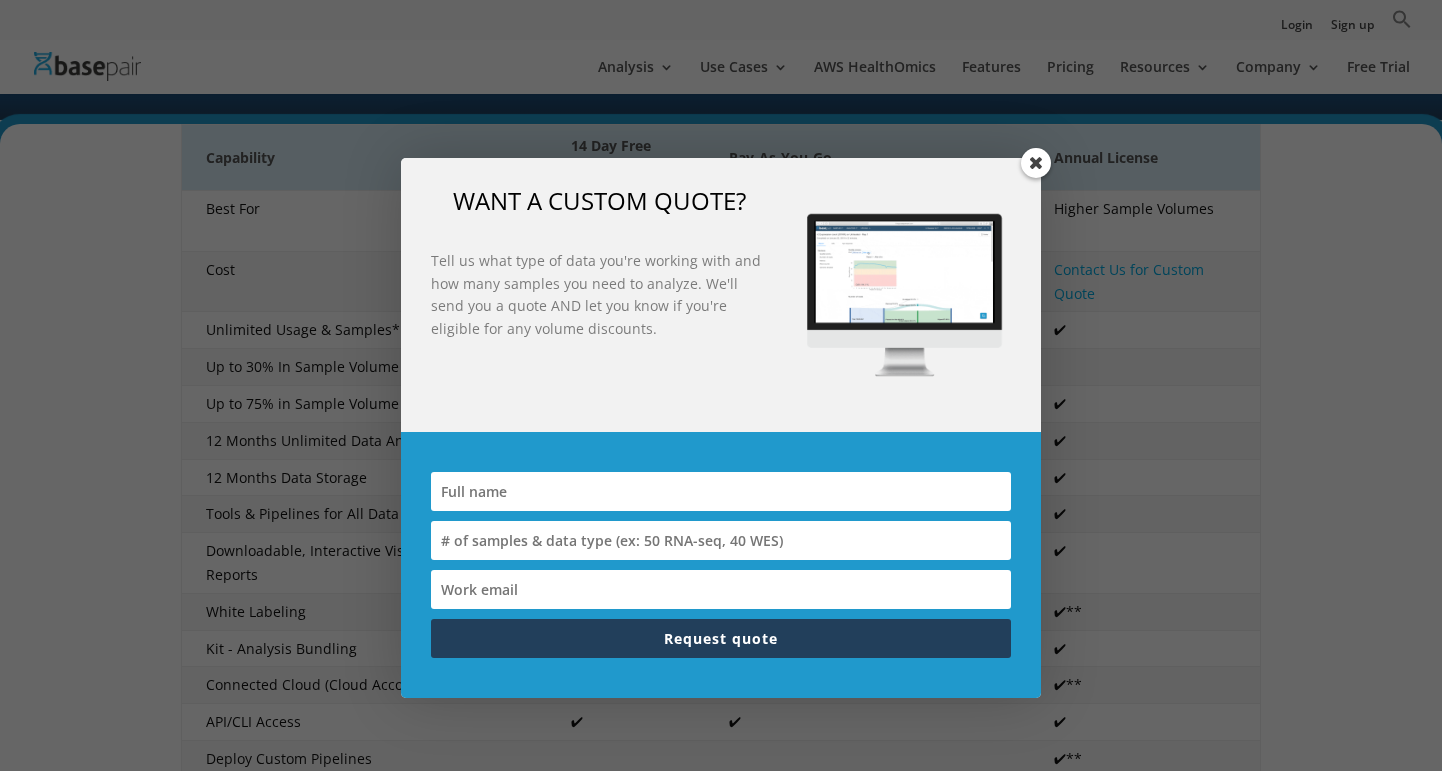 click at bounding box center [1036, 163] 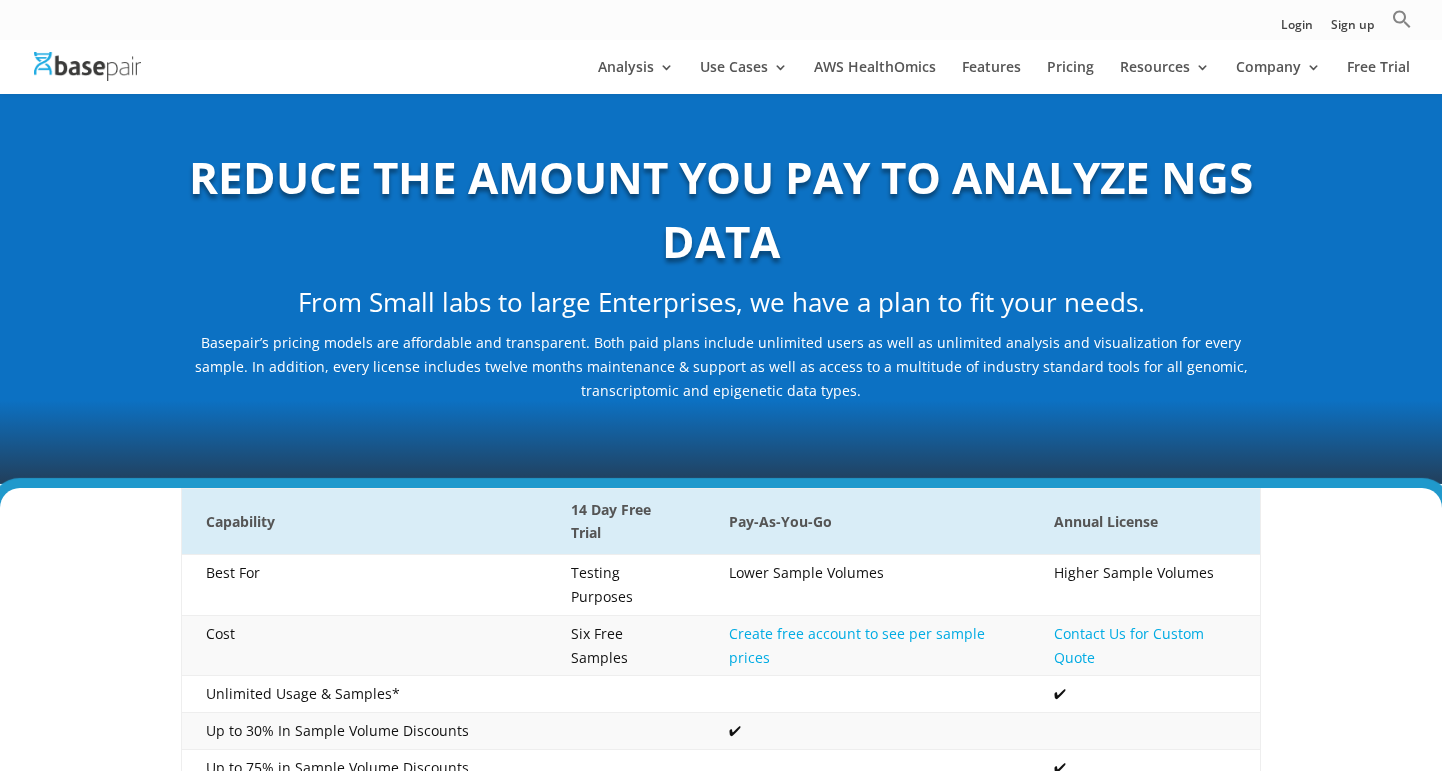 scroll, scrollTop: 0, scrollLeft: 0, axis: both 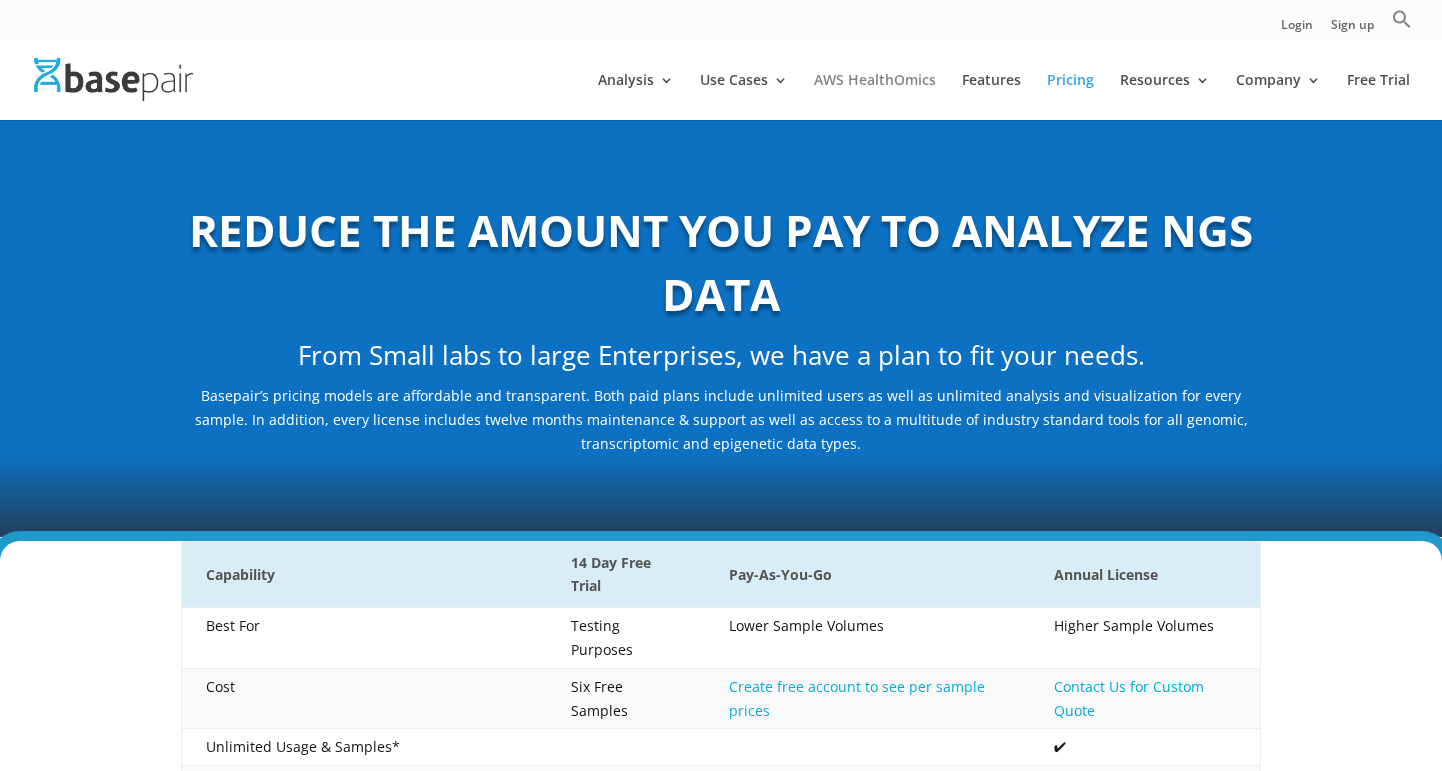 click on "AWS HealthOmics" at bounding box center [875, 96] 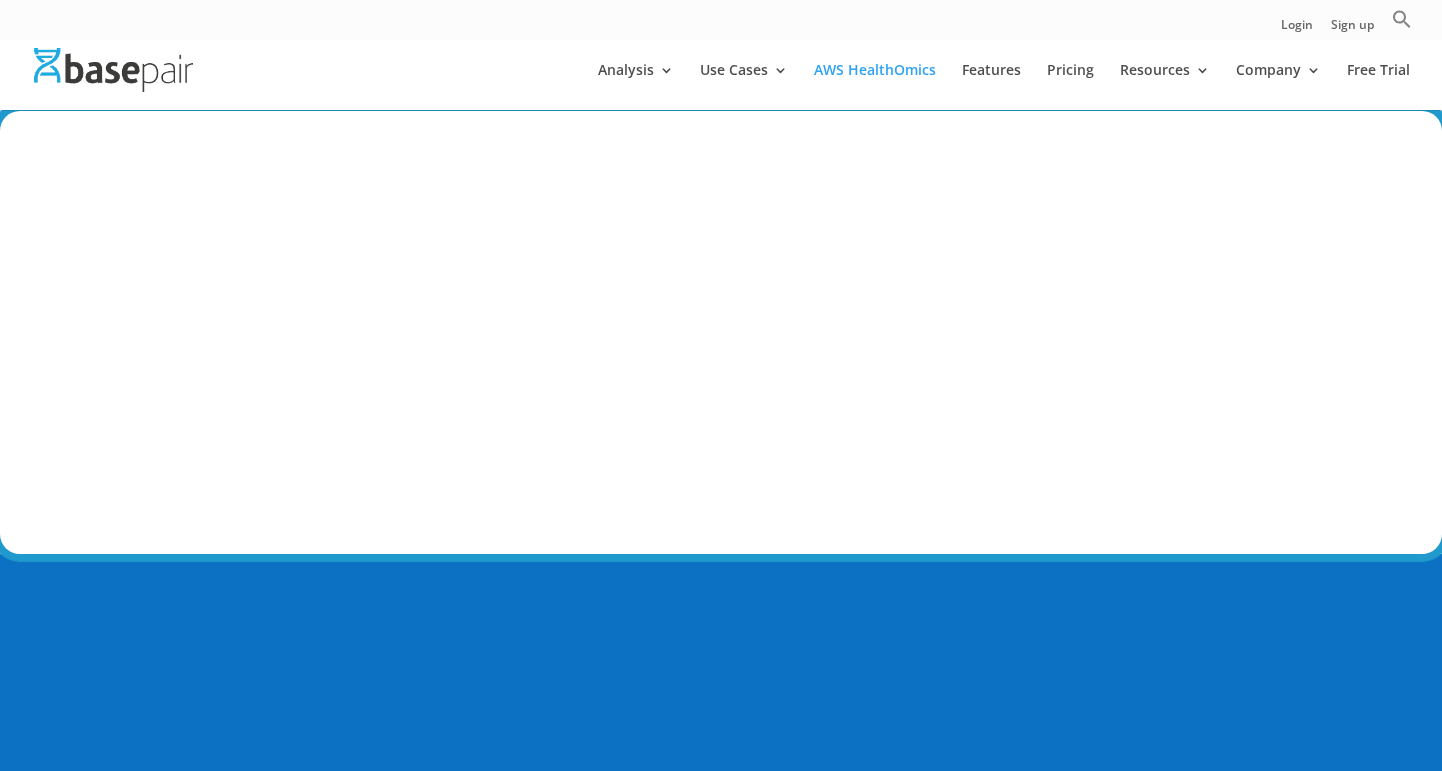 scroll, scrollTop: 0, scrollLeft: 0, axis: both 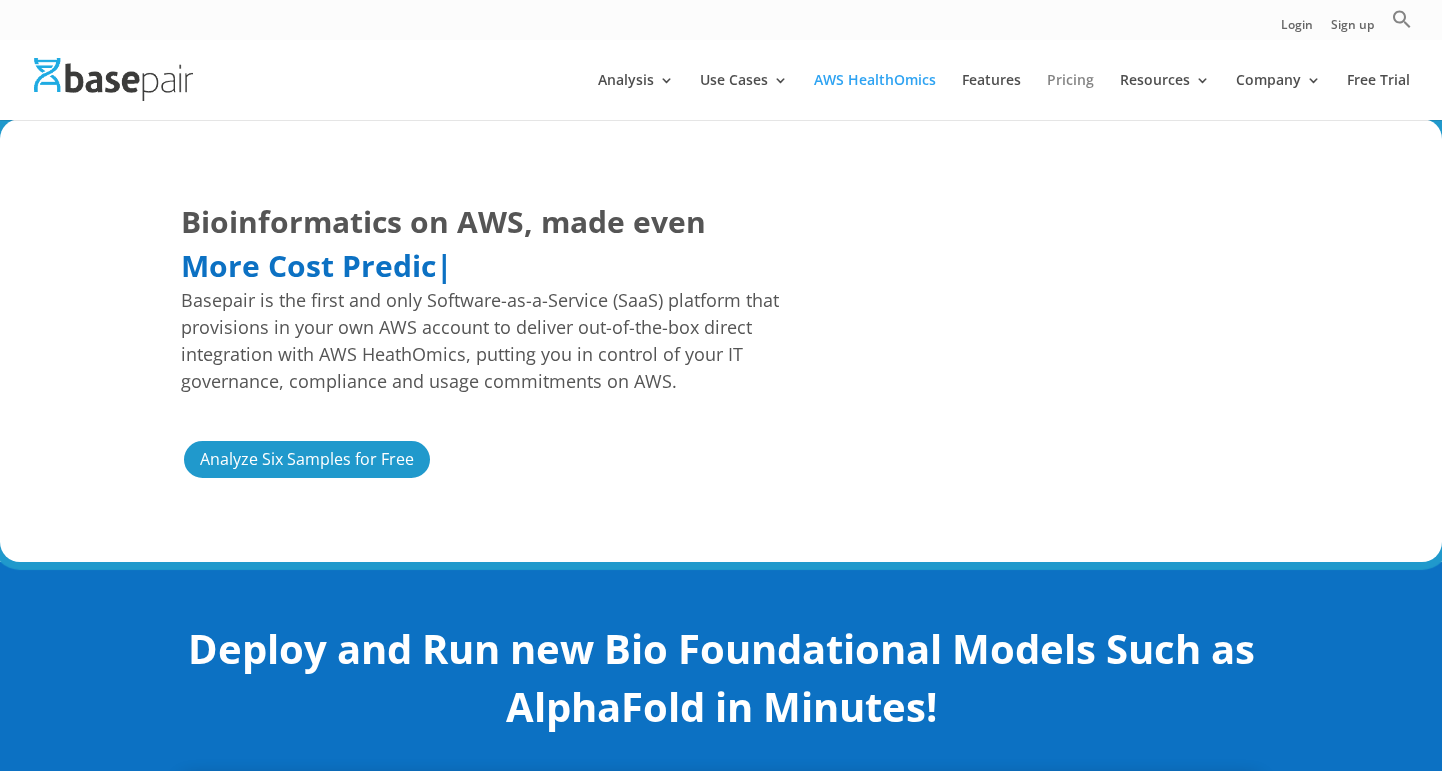 click on "Pricing" at bounding box center [1070, 96] 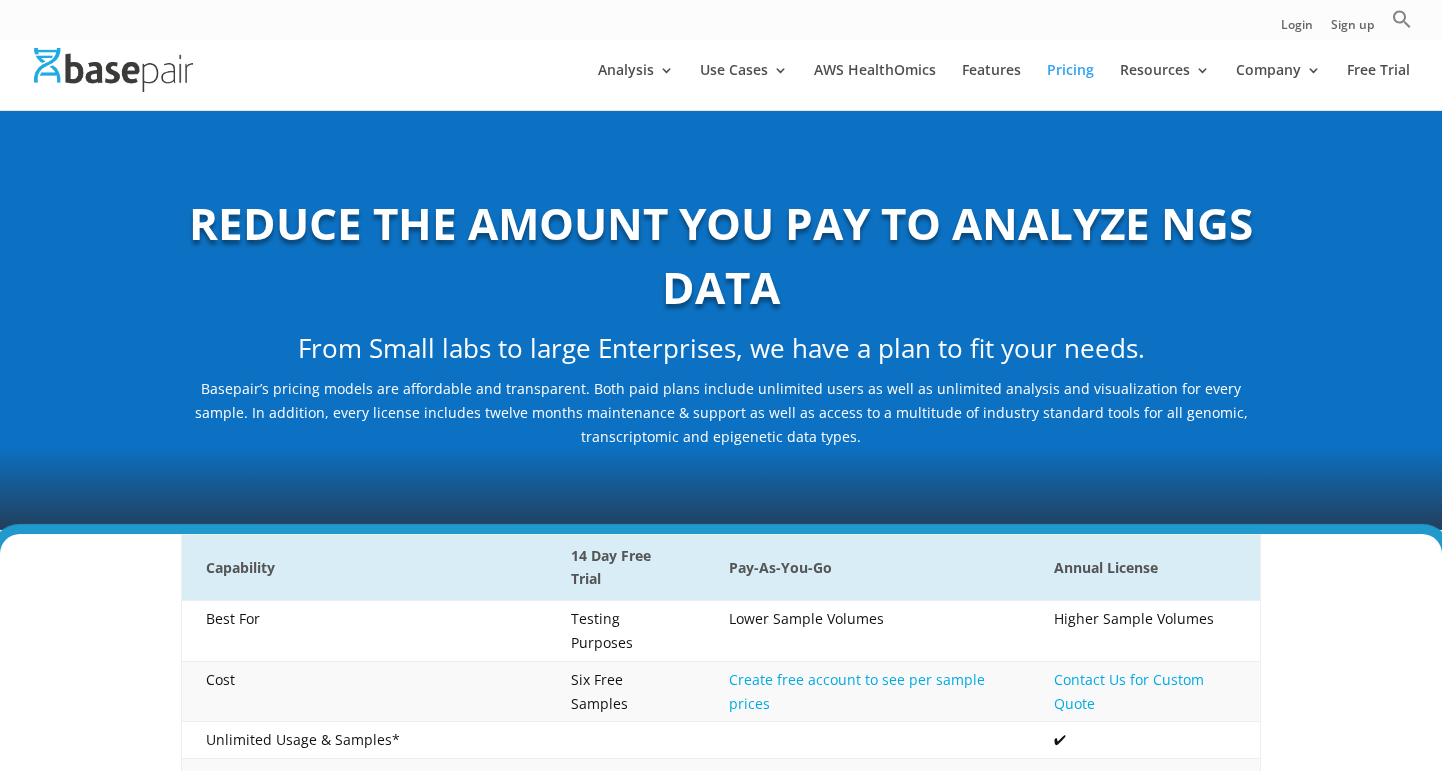 scroll, scrollTop: 0, scrollLeft: 0, axis: both 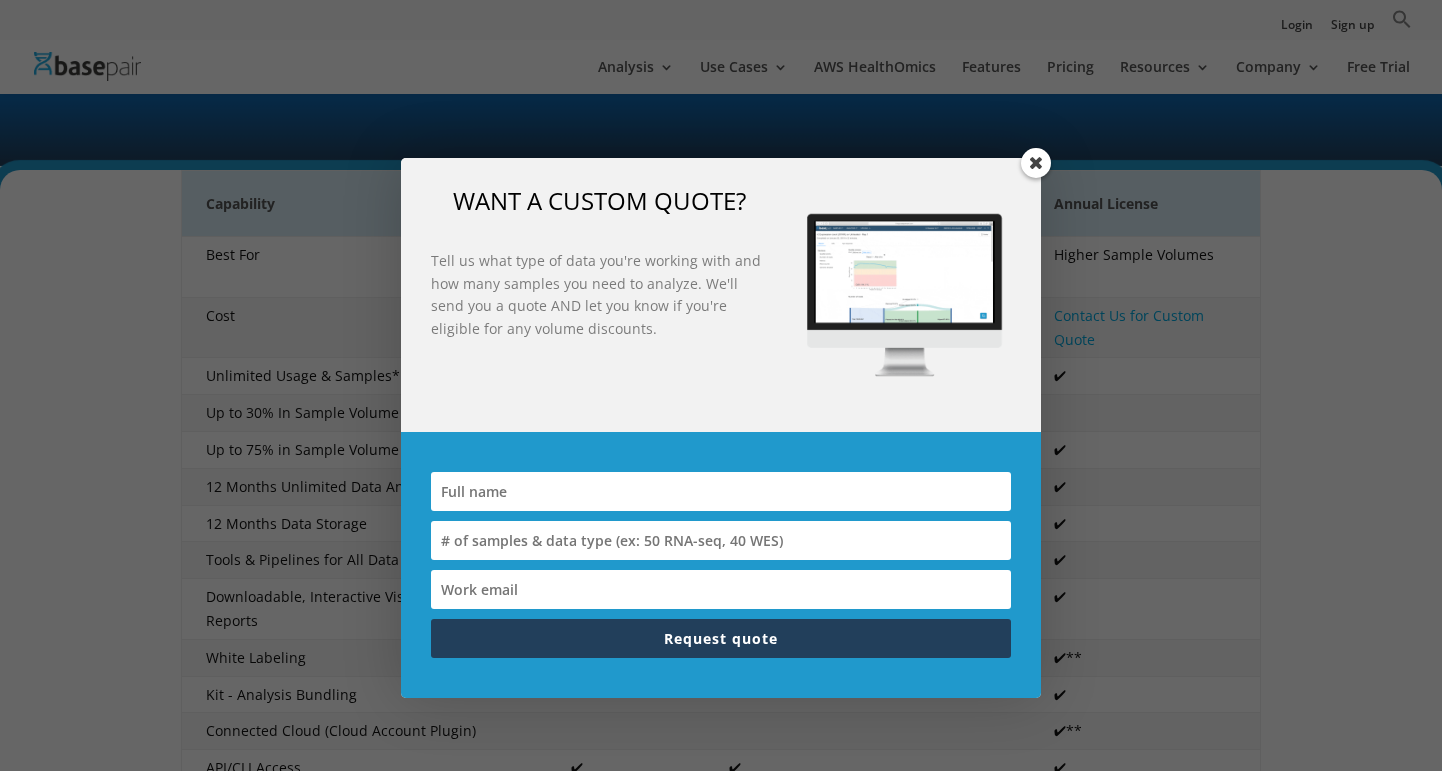 click on "WANT A CUSTOM QUOTE?
Tell us what type of data you're working with and how many samples you need to analyze. We'll send you a quote AND let you know if you're eligible for any volume discounts.
Request quote
Thanks for your inquiry. We'll be in touch shortly." at bounding box center (721, 385) 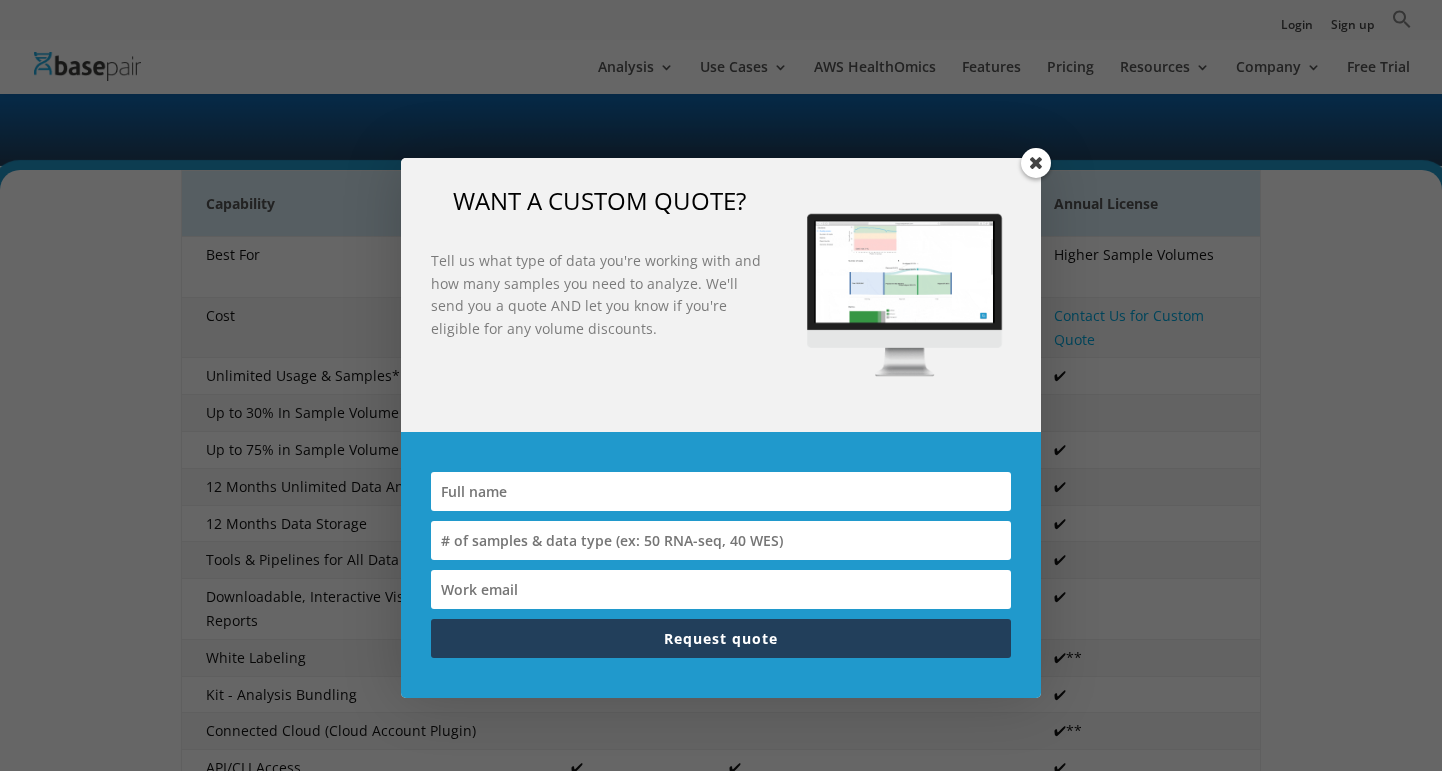 click on "WANT A CUSTOM QUOTE?
Tell us what type of data you're working with and how many samples you need to analyze. We'll send you a quote AND let you know if you're eligible for any volume discounts.
Request quote
Thanks for your inquiry. We'll be in touch shortly." at bounding box center [721, 385] 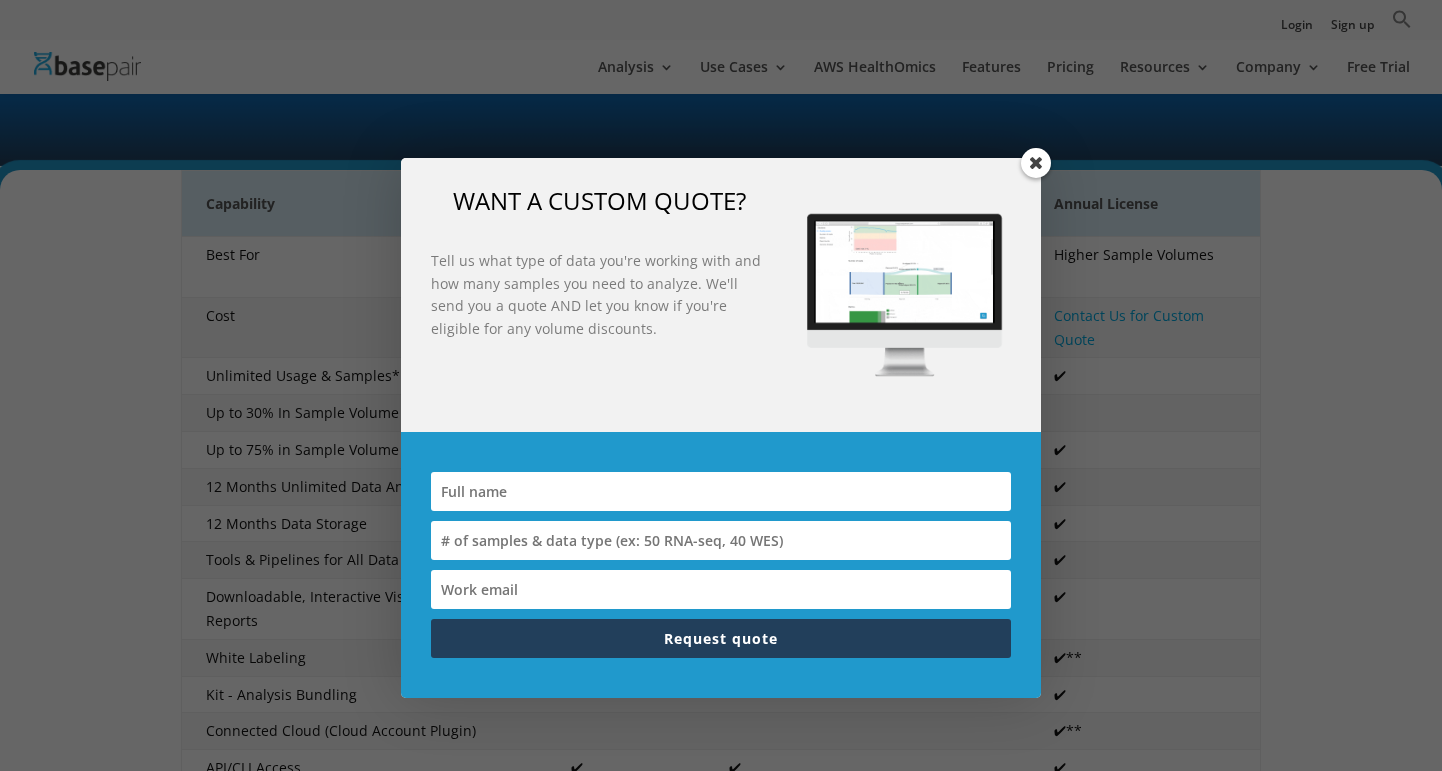 click at bounding box center [1036, 163] 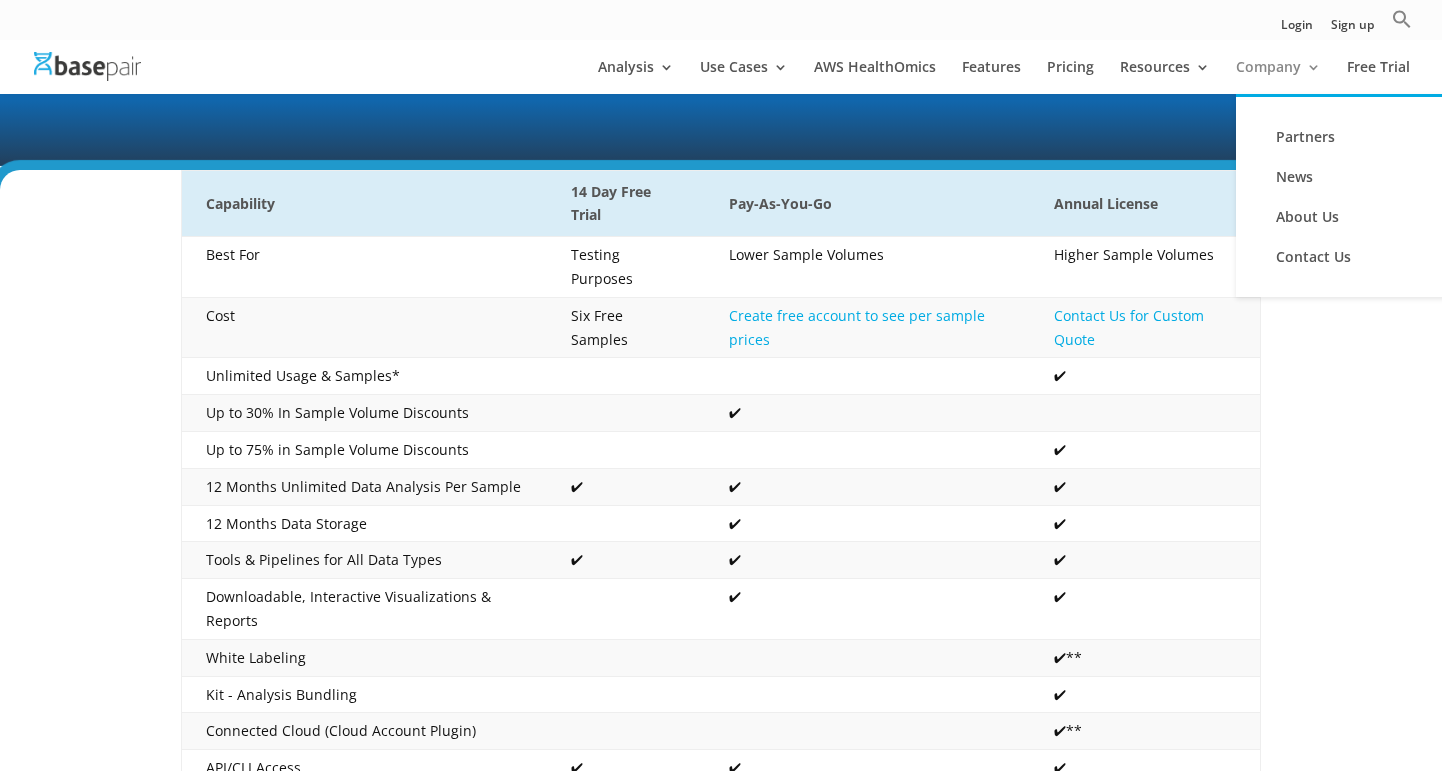 click on "Company" at bounding box center [1278, 77] 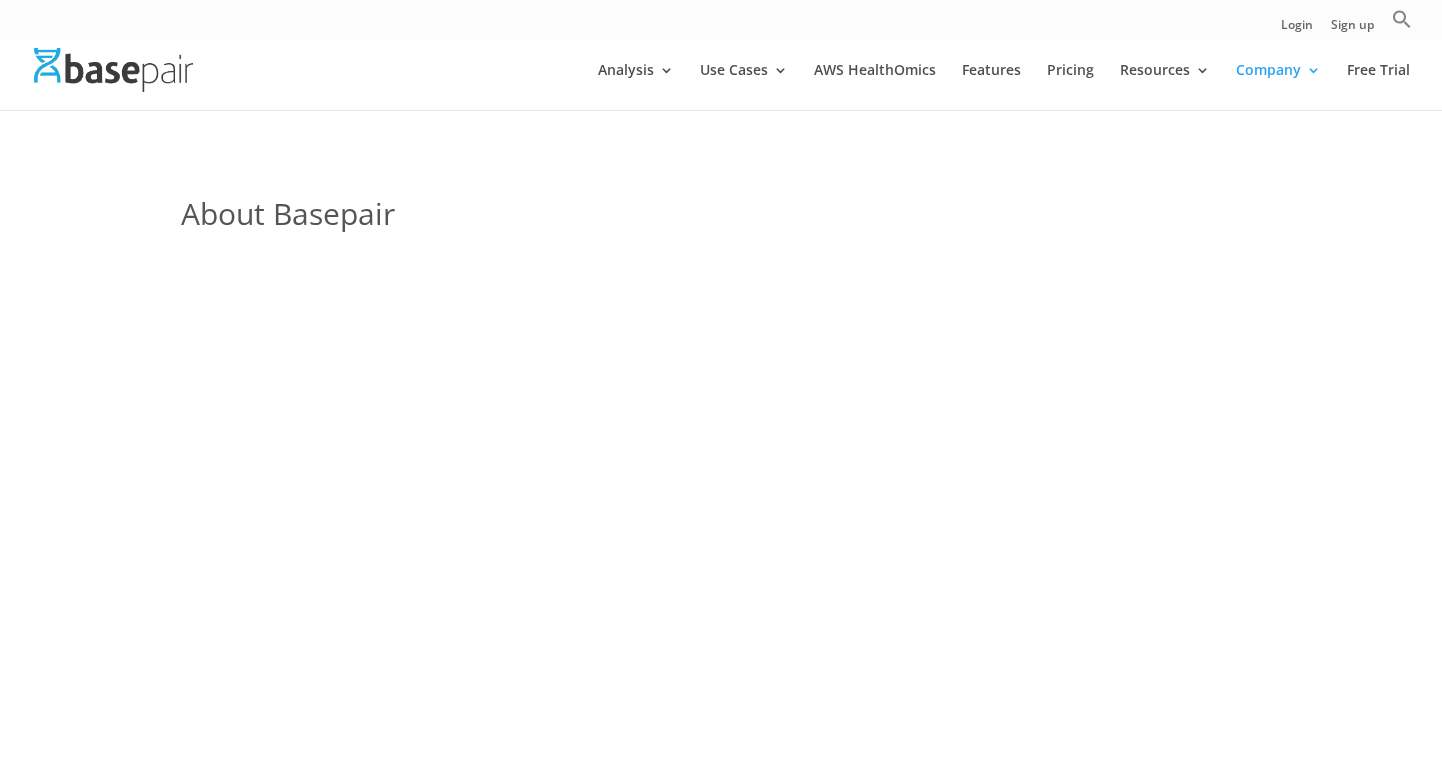 scroll, scrollTop: 0, scrollLeft: 0, axis: both 